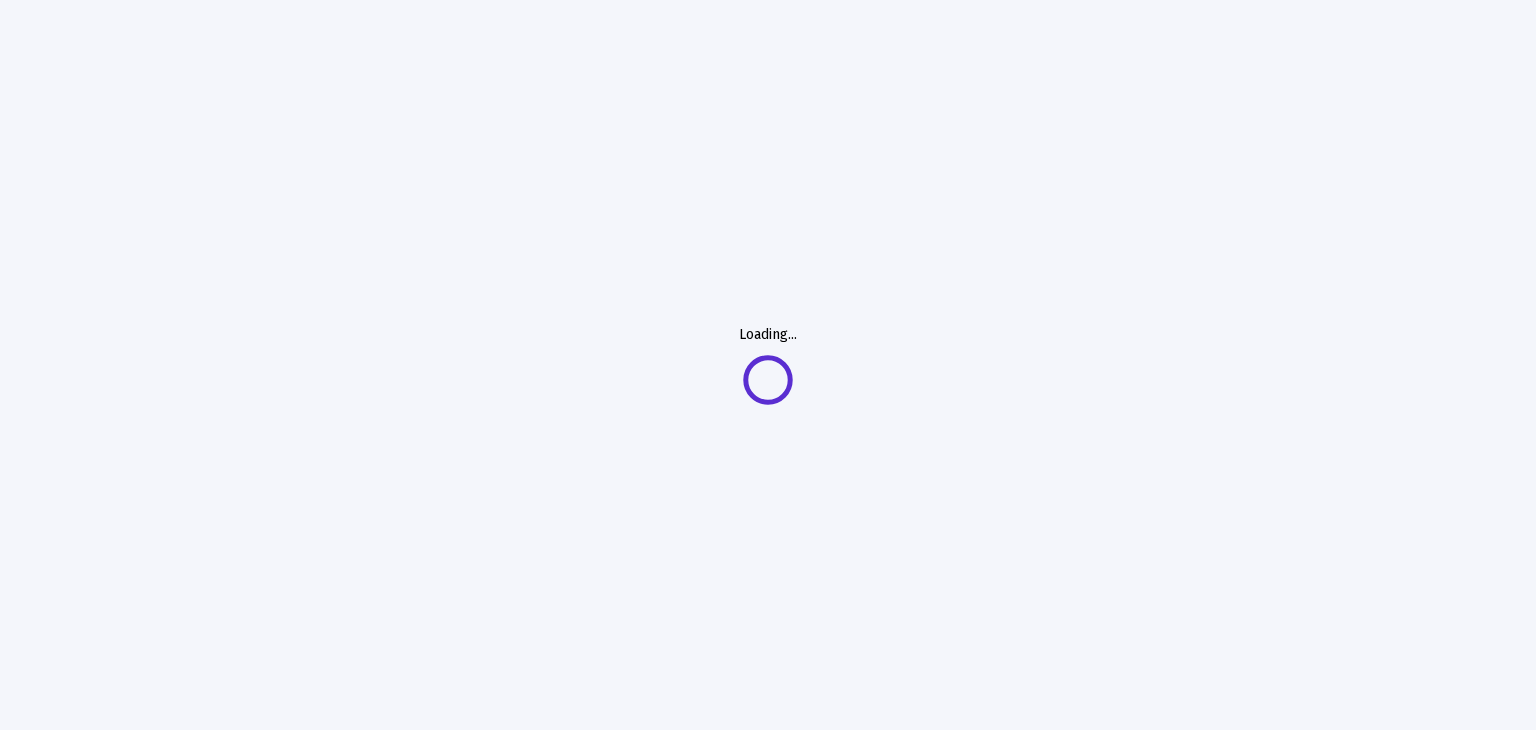 scroll, scrollTop: 0, scrollLeft: 0, axis: both 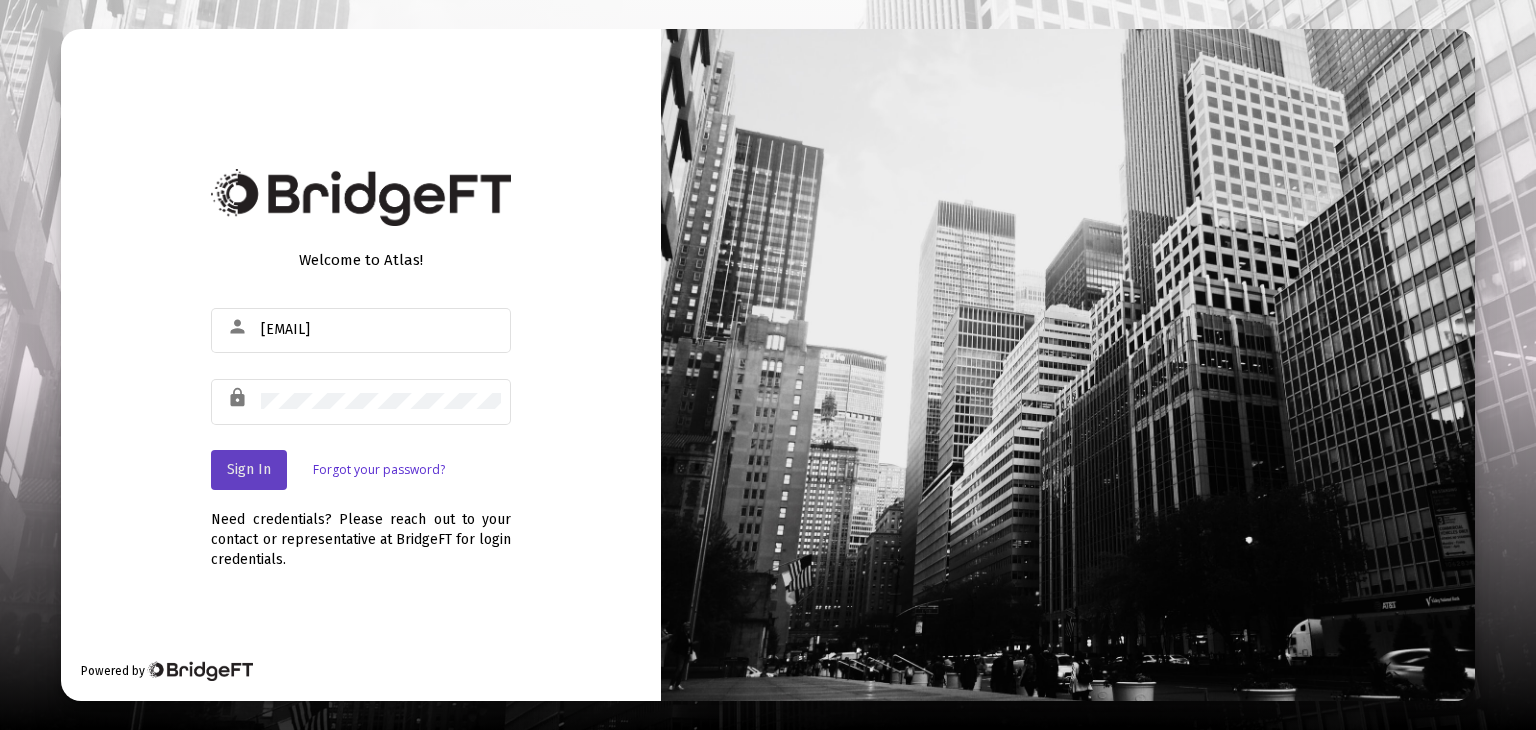 click on "Sign In" at bounding box center [249, 469] 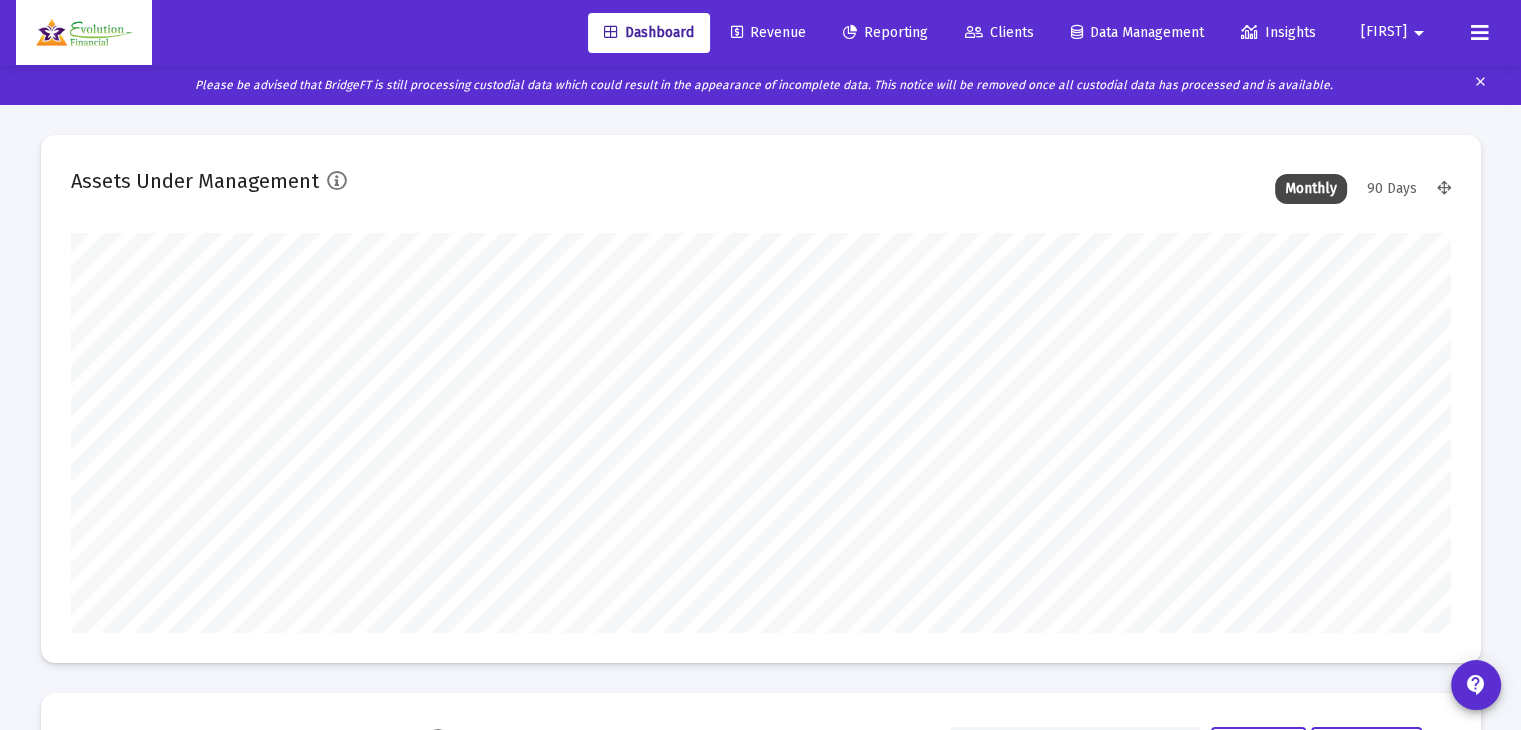scroll, scrollTop: 999600, scrollLeft: 998620, axis: both 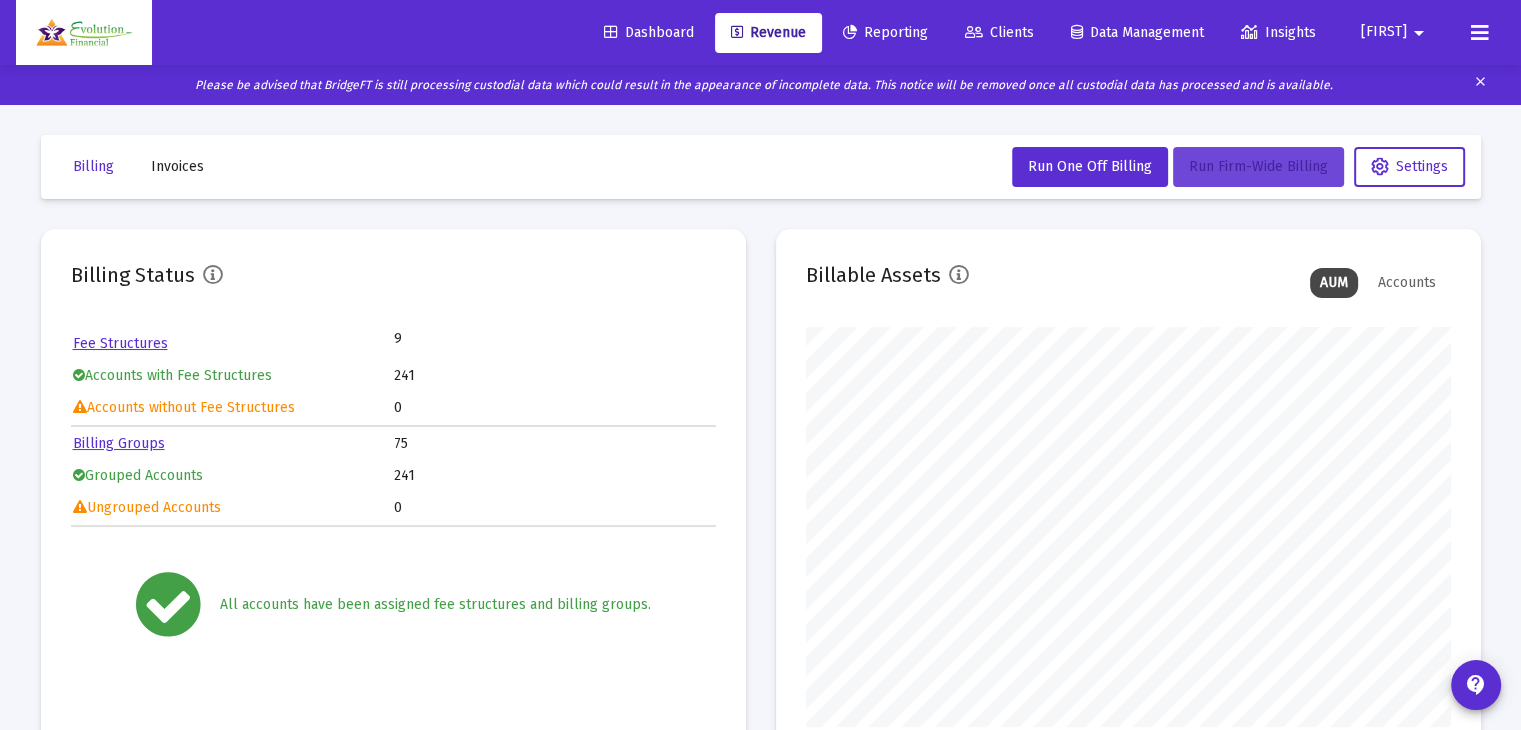 click on "Run Firm-Wide Billing" at bounding box center [1090, 166] 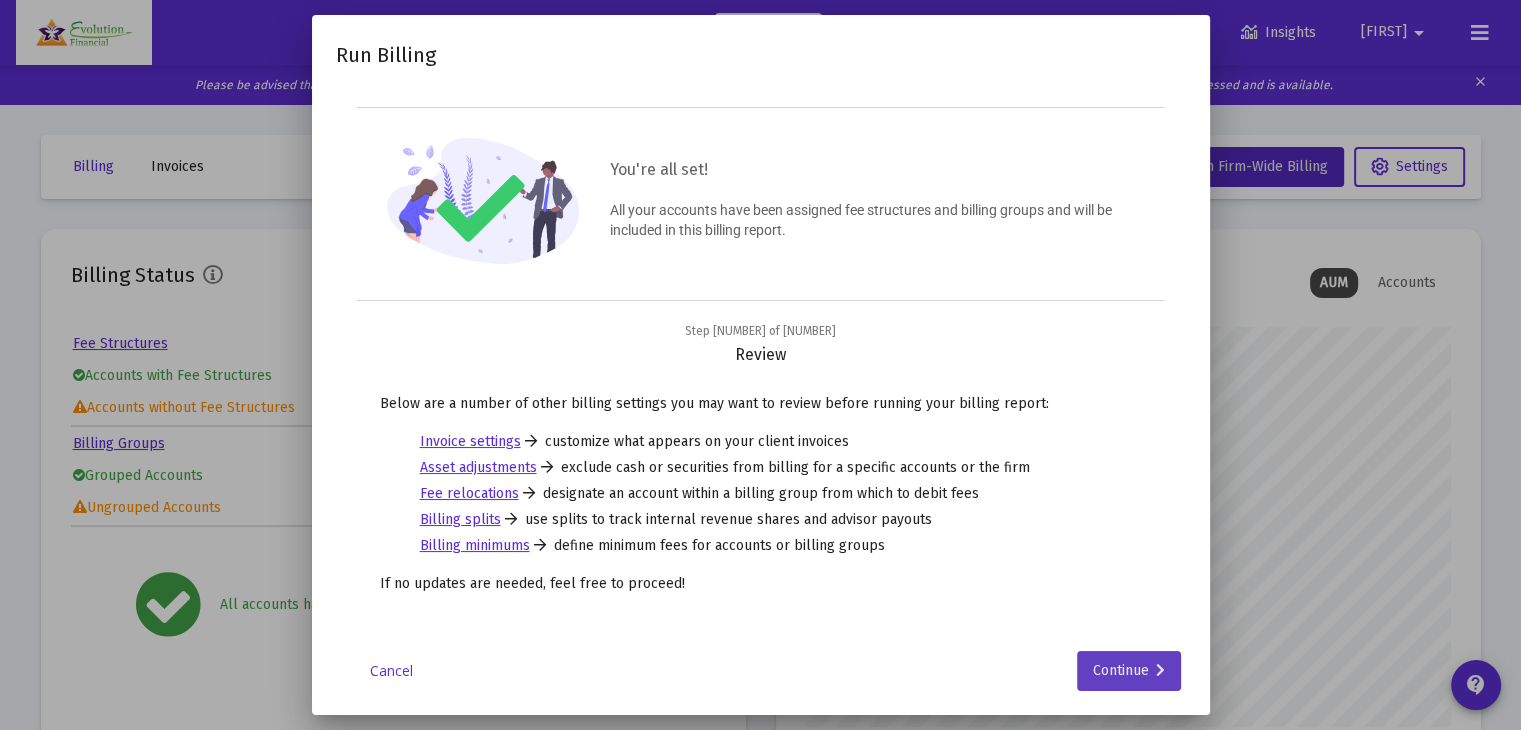 click on "Continue" at bounding box center (1129, 671) 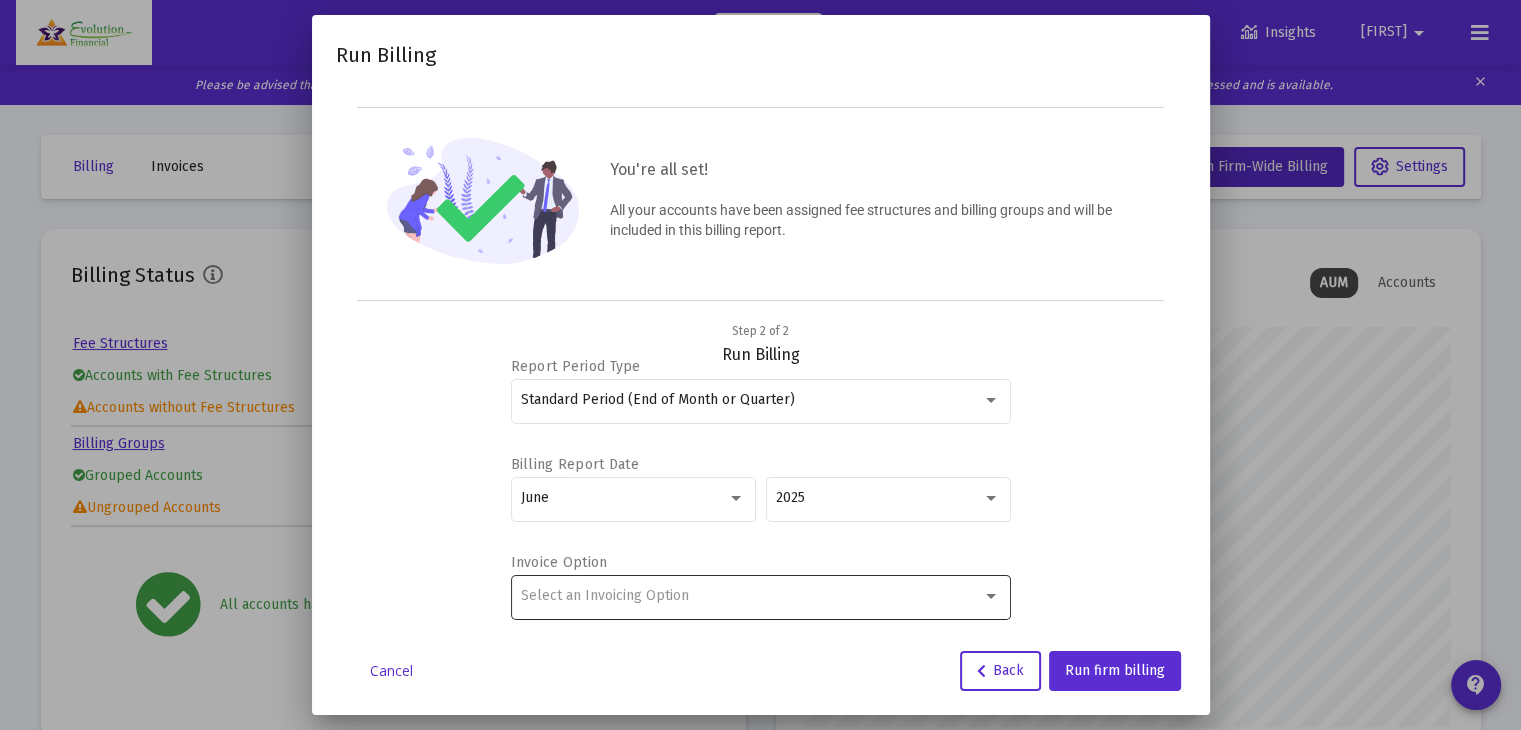 click on "Select an Invoicing Option" at bounding box center [760, 595] 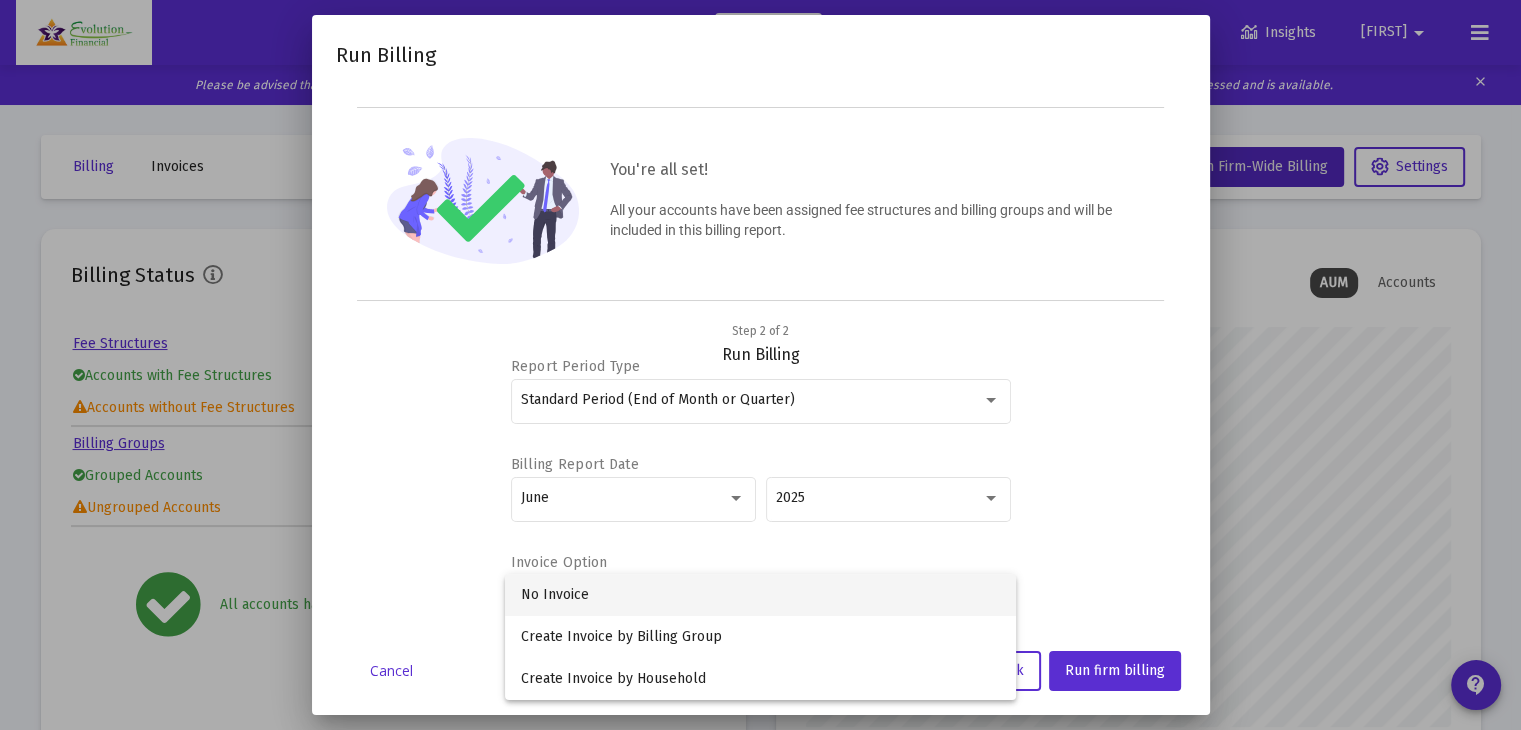 click on "No Invoice" at bounding box center (760, 595) 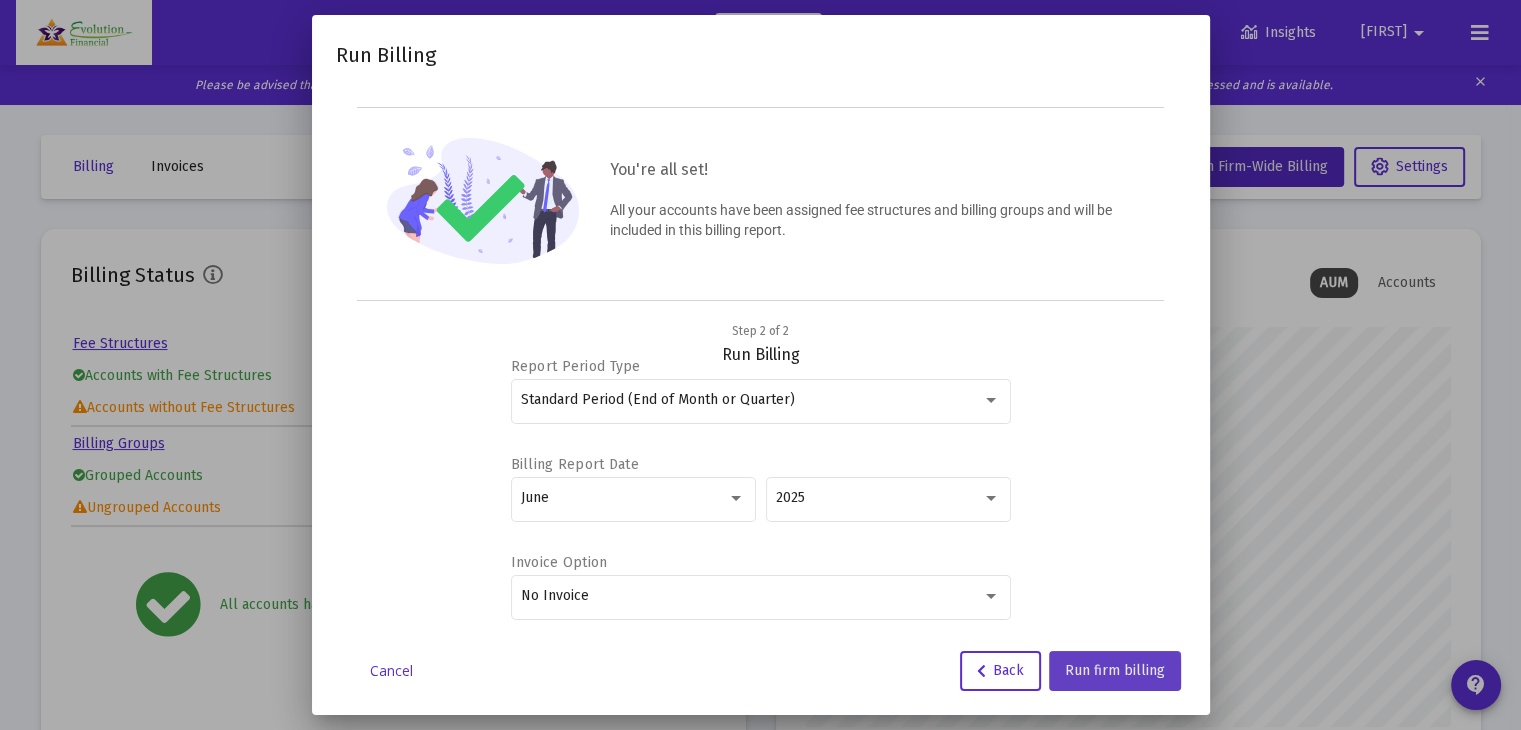 click on "Run firm billing" at bounding box center (1115, 671) 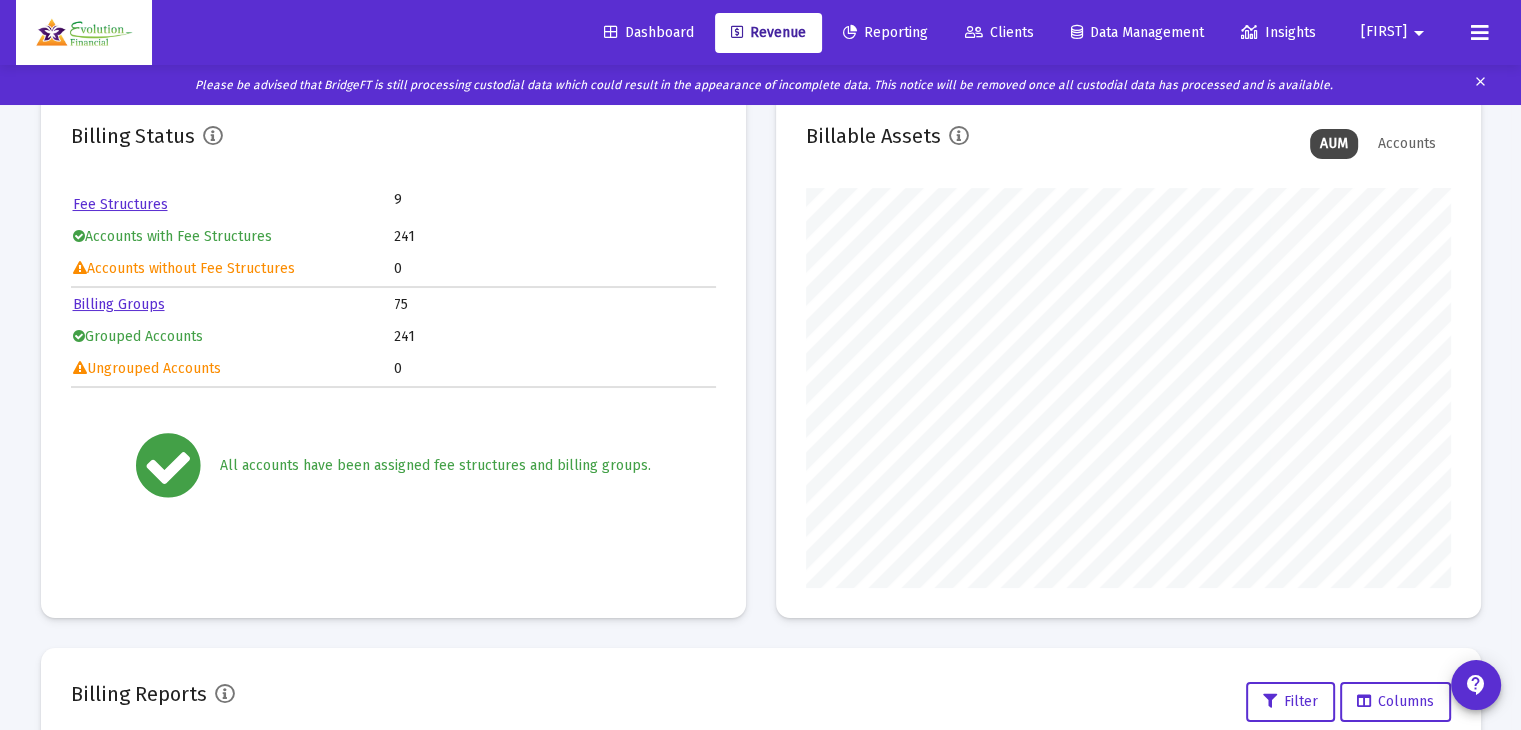 scroll, scrollTop: 0, scrollLeft: 0, axis: both 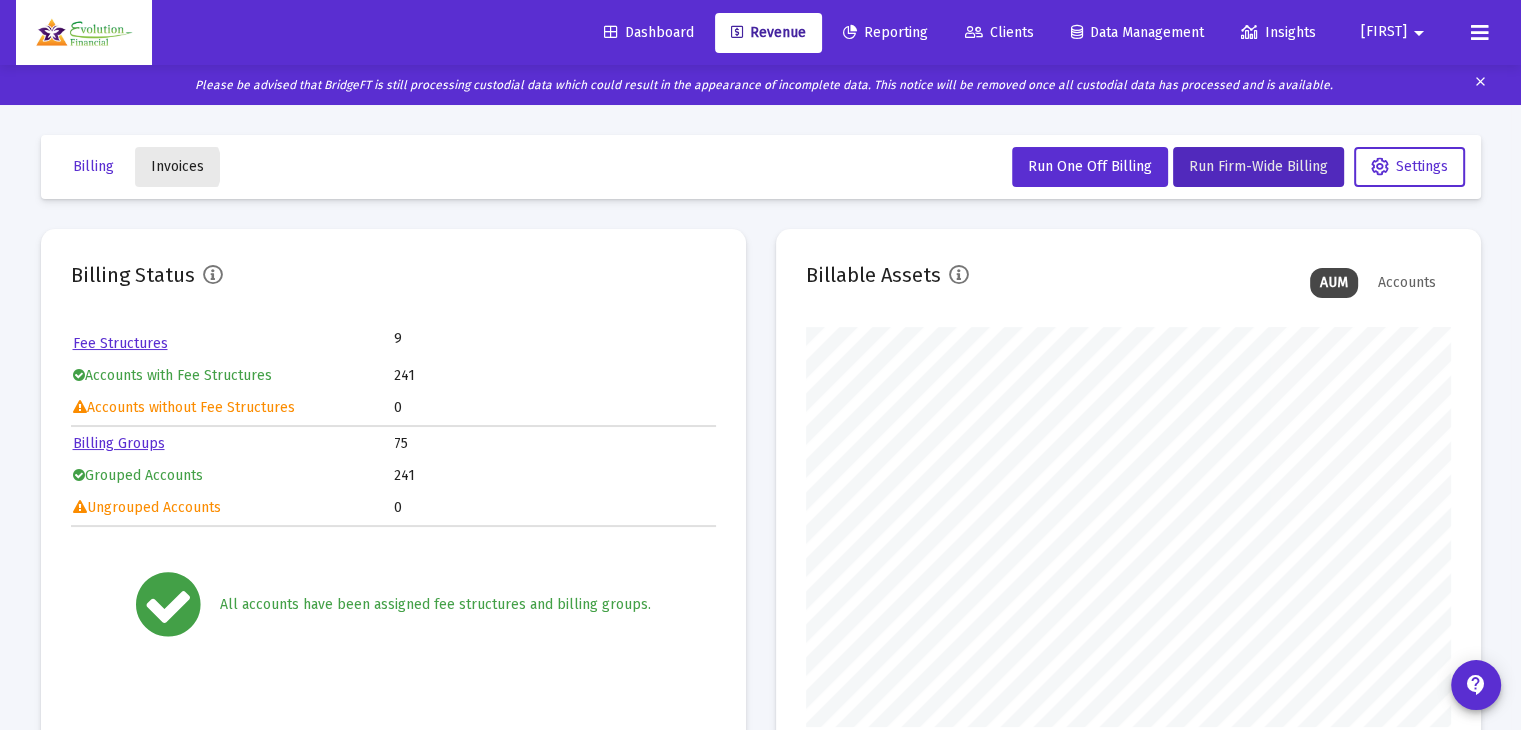 click on "Invoices" at bounding box center [177, 166] 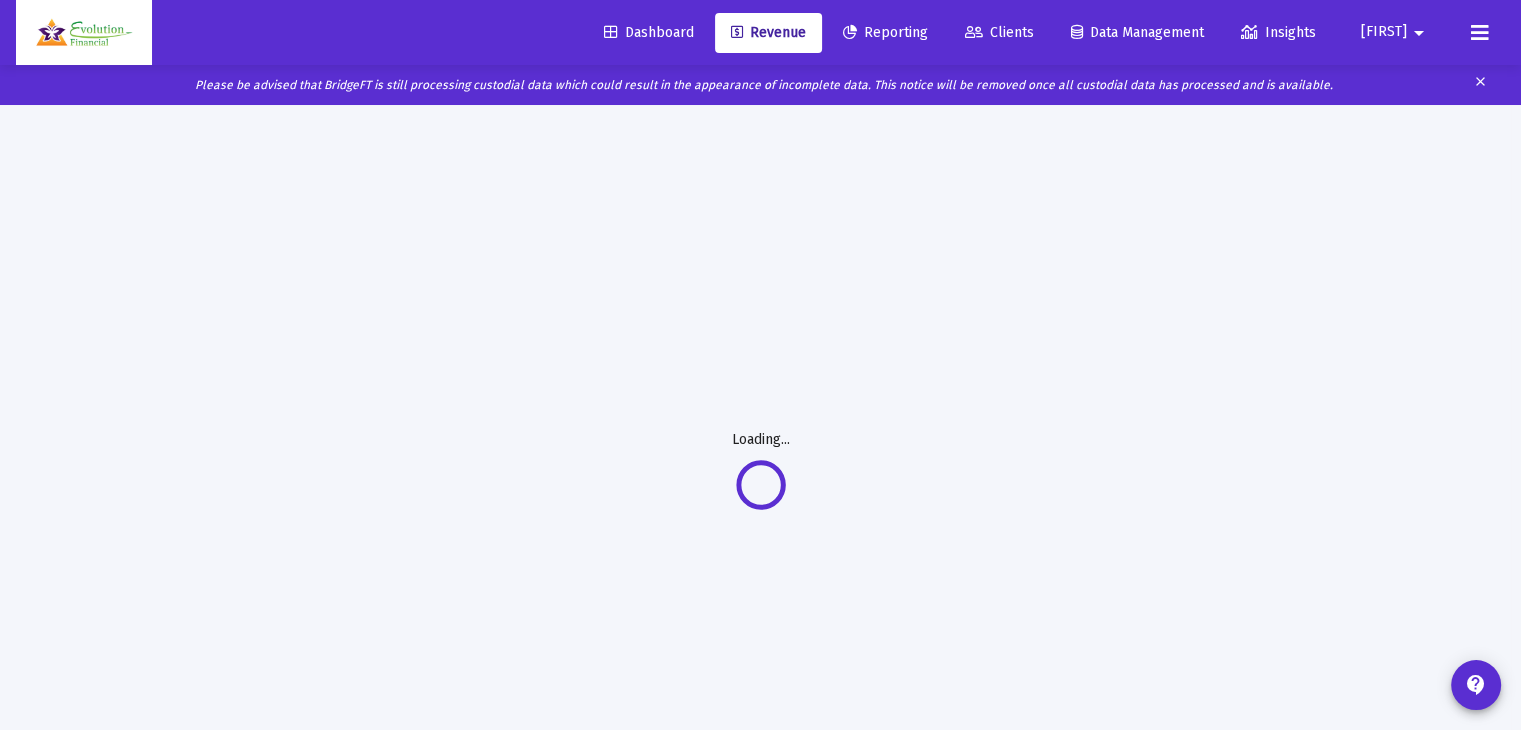 click on "clear" at bounding box center [1480, 85] 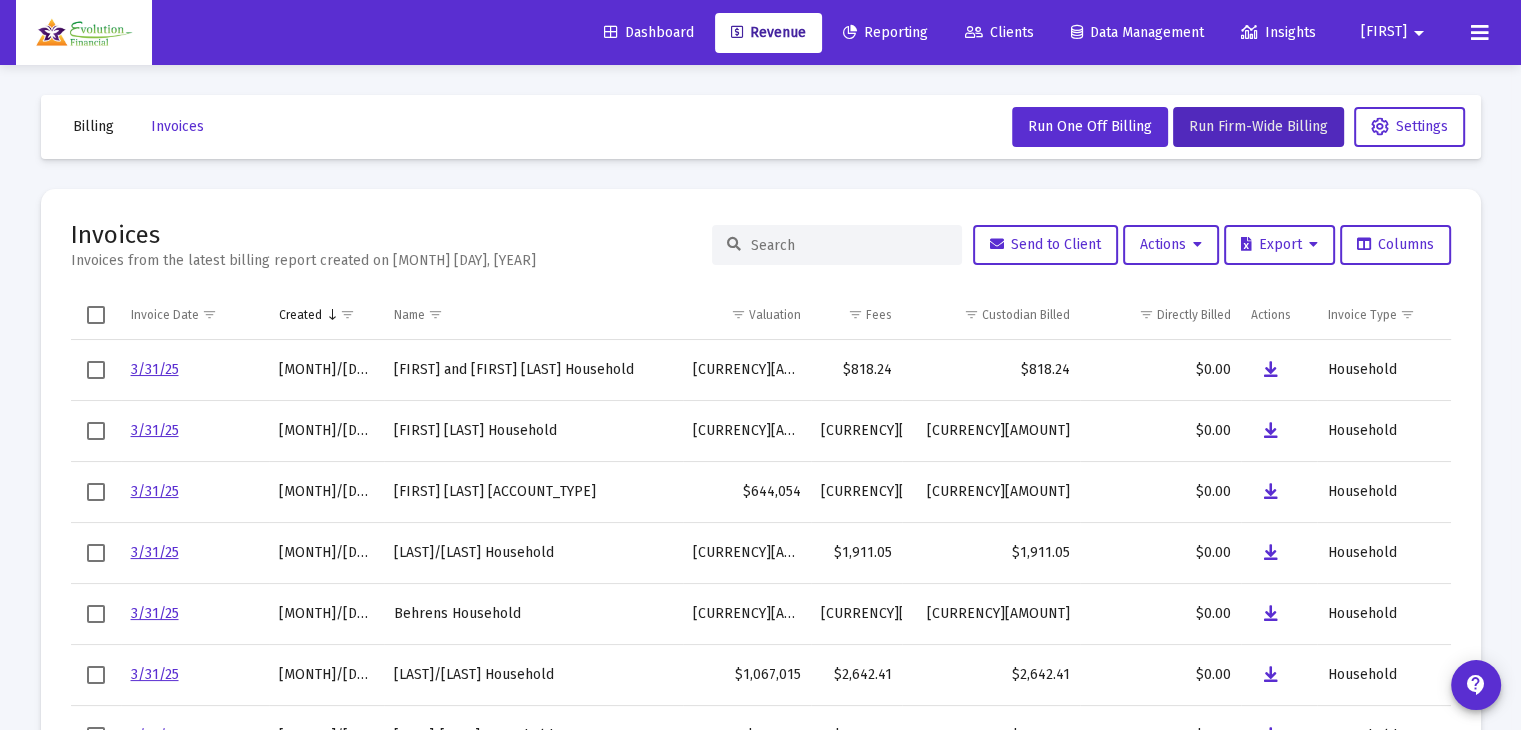 click on "Billing" at bounding box center (93, 127) 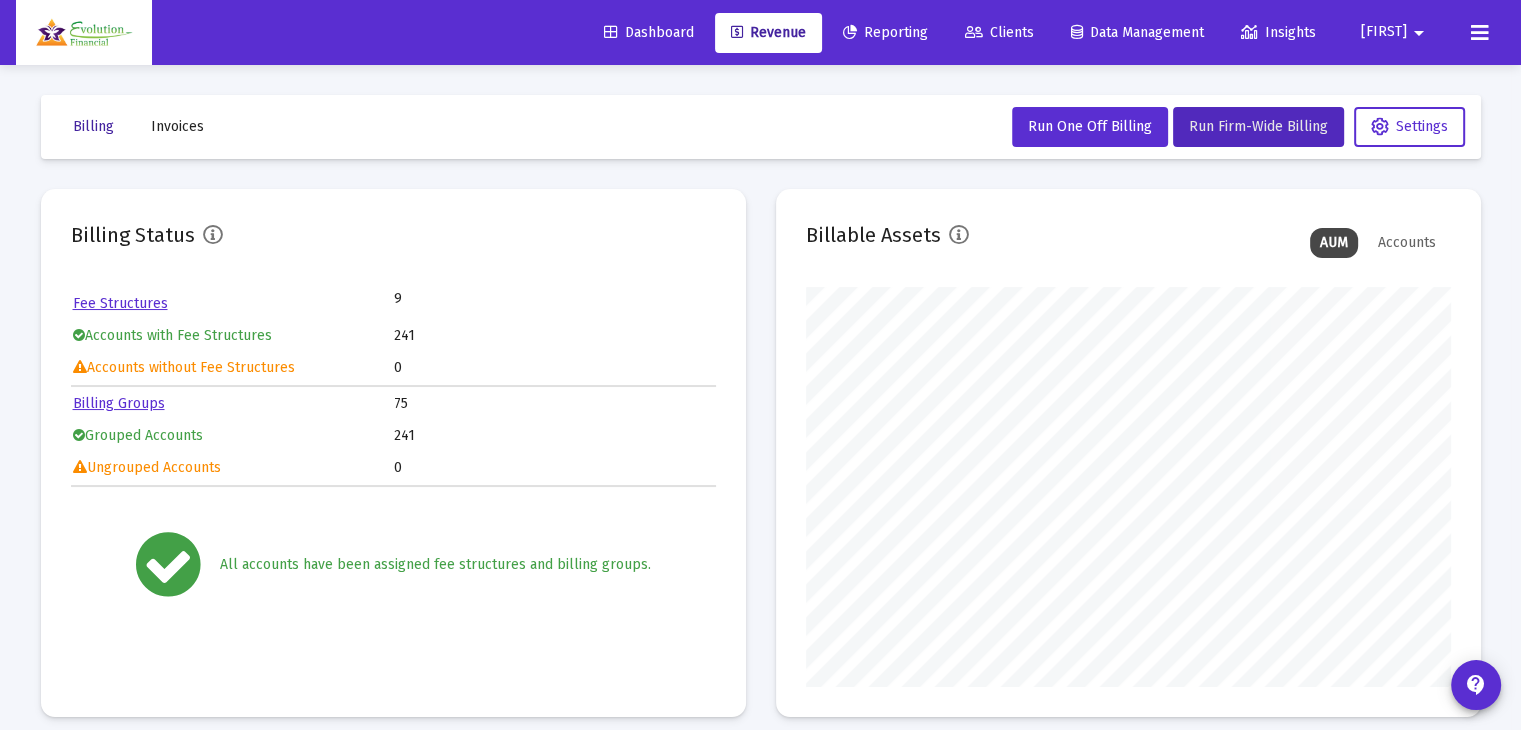 scroll, scrollTop: 999600, scrollLeft: 999355, axis: both 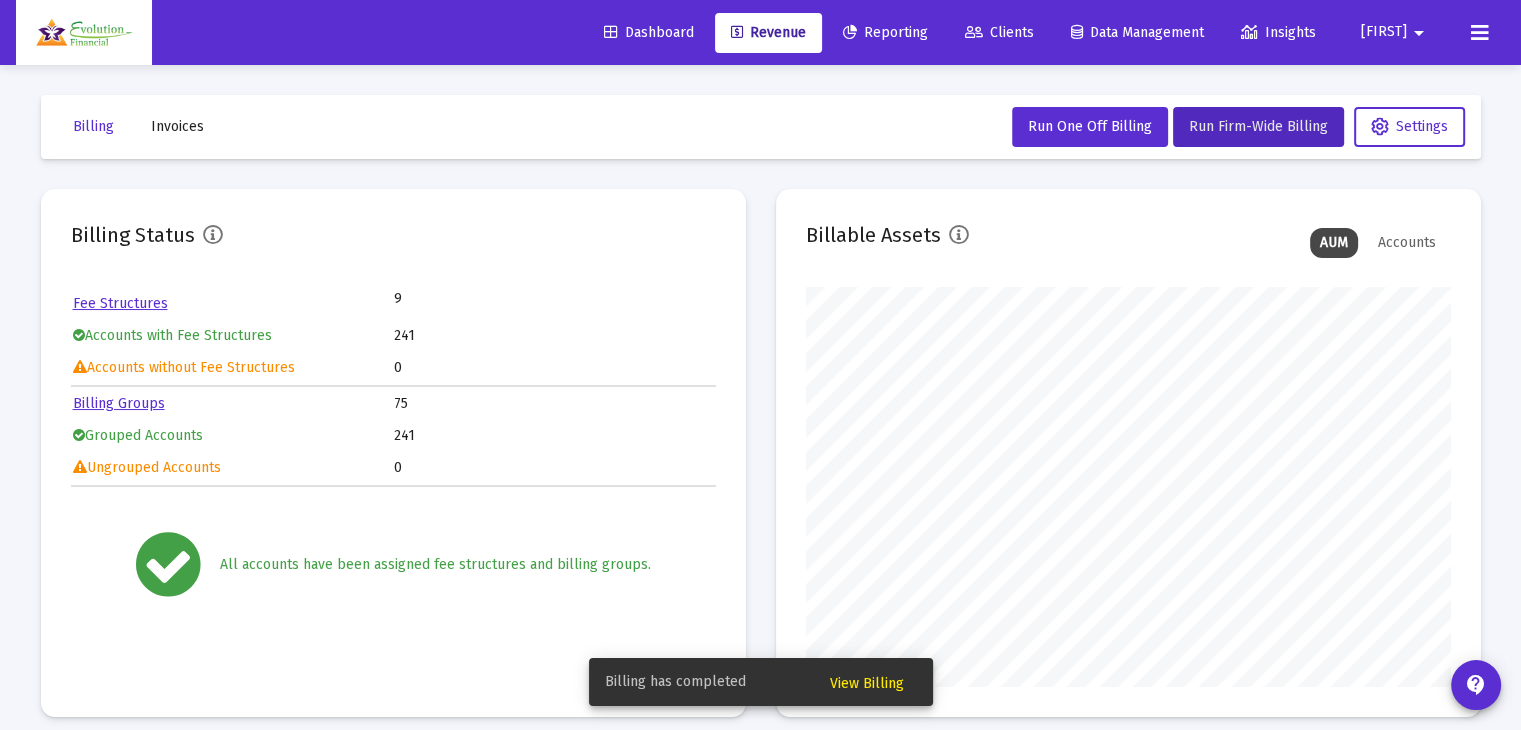 click on "View Billing" at bounding box center (867, 683) 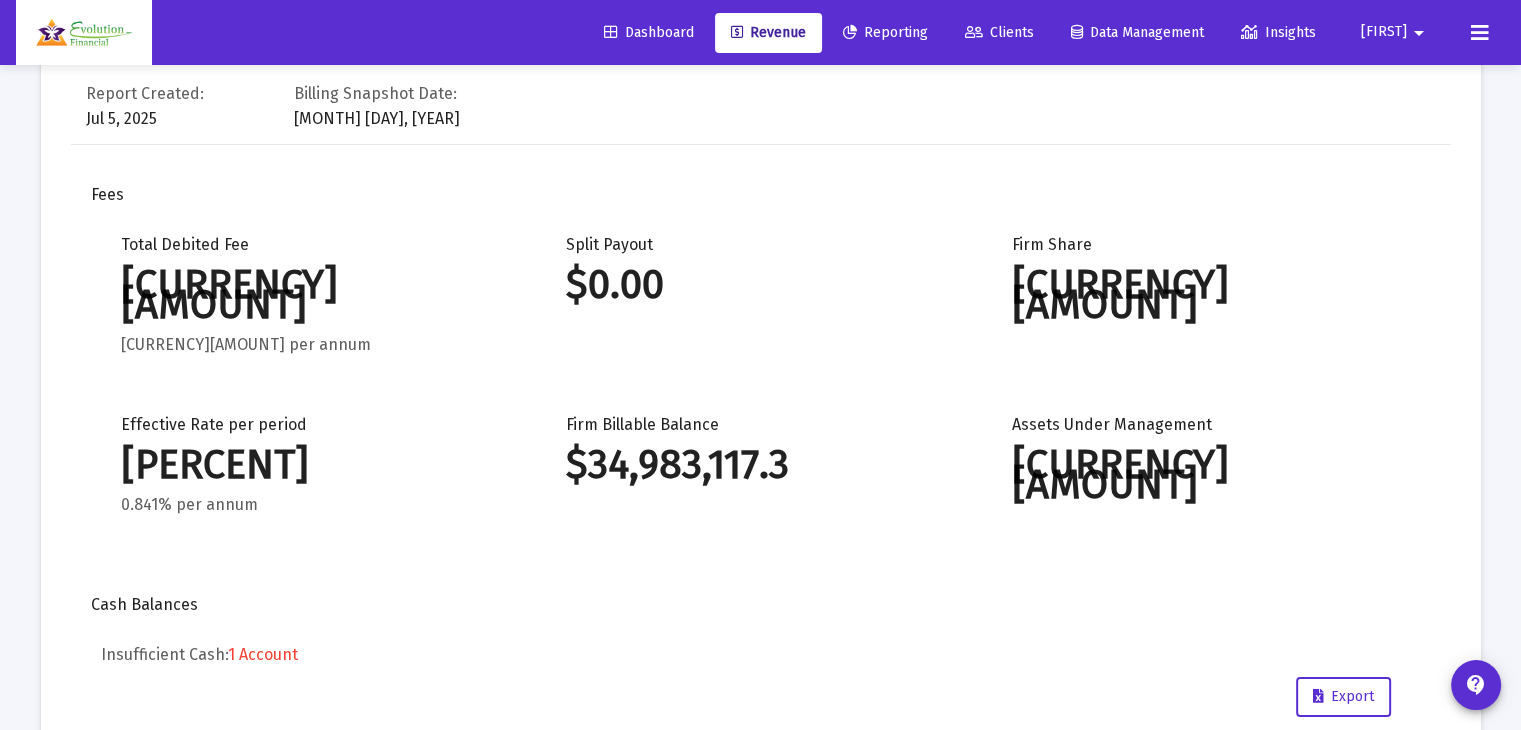 scroll, scrollTop: 0, scrollLeft: 0, axis: both 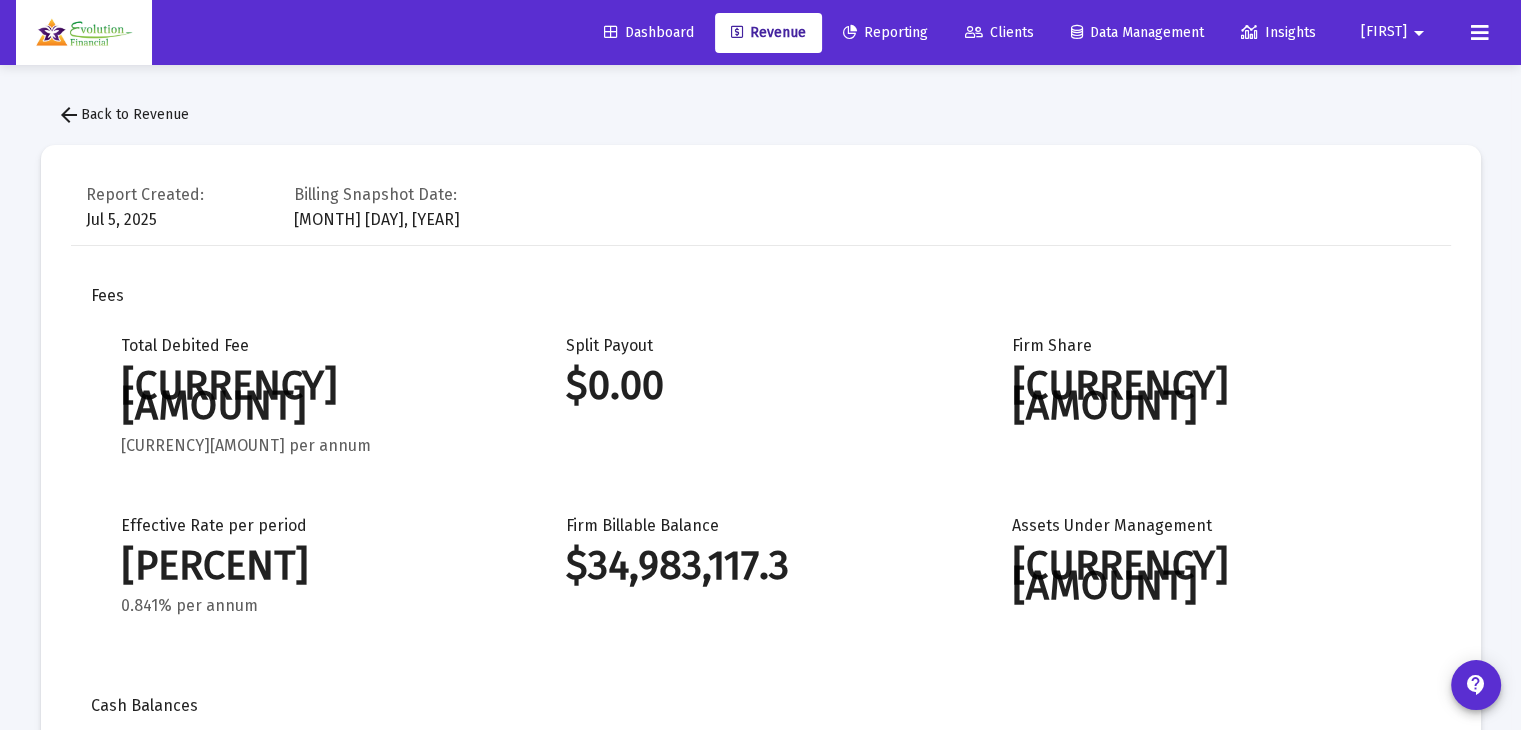 click on "Dashboard" at bounding box center [649, 33] 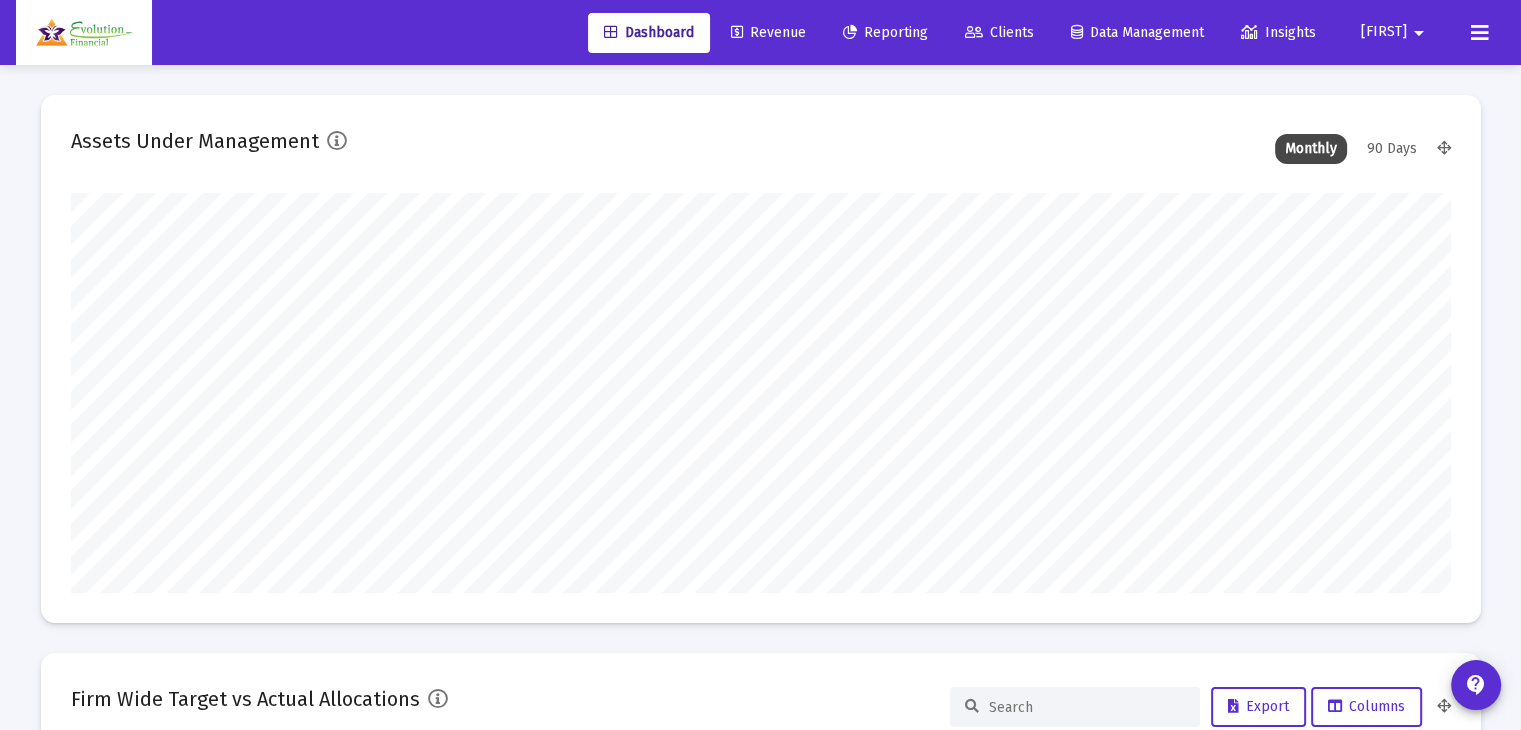 scroll, scrollTop: 999600, scrollLeft: 999355, axis: both 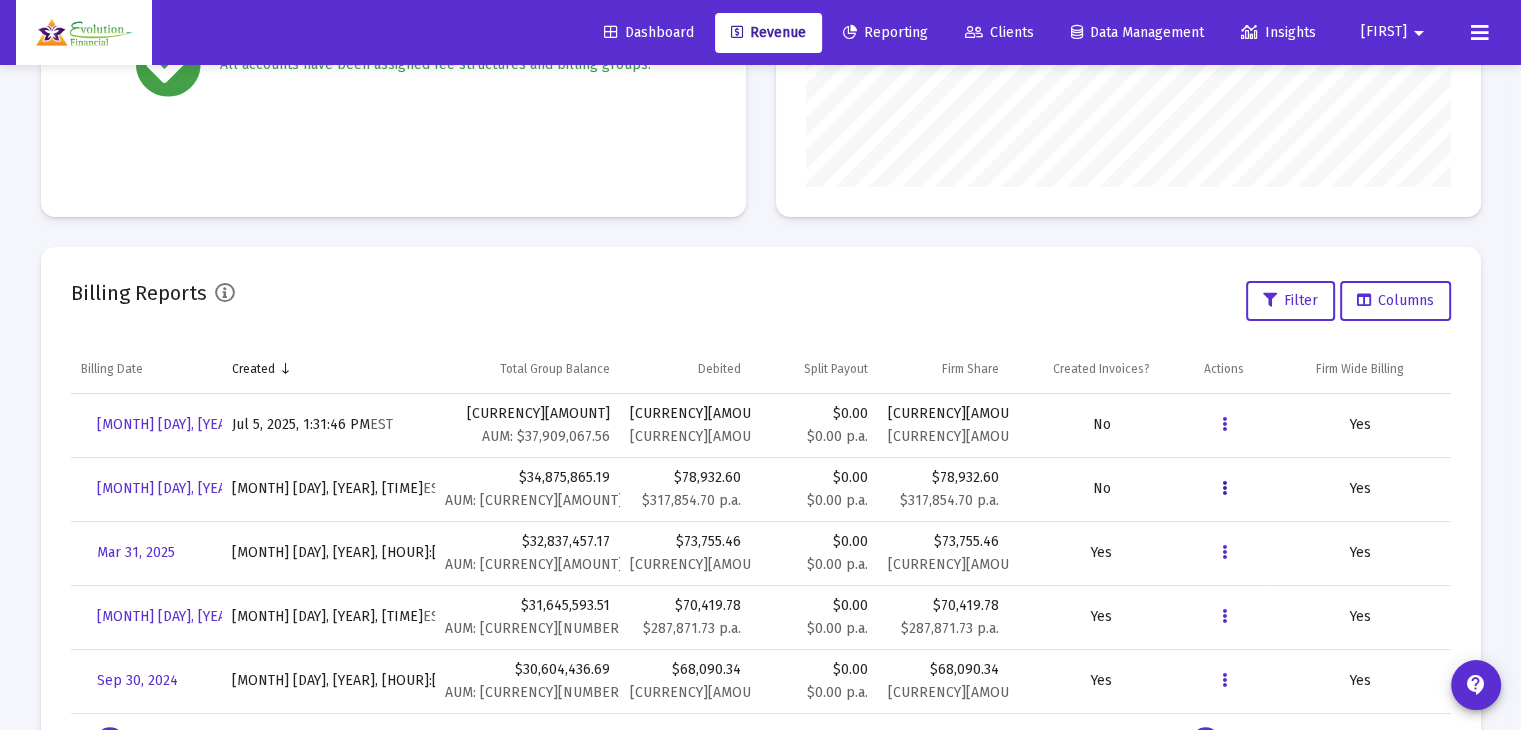 click at bounding box center [1224, 425] 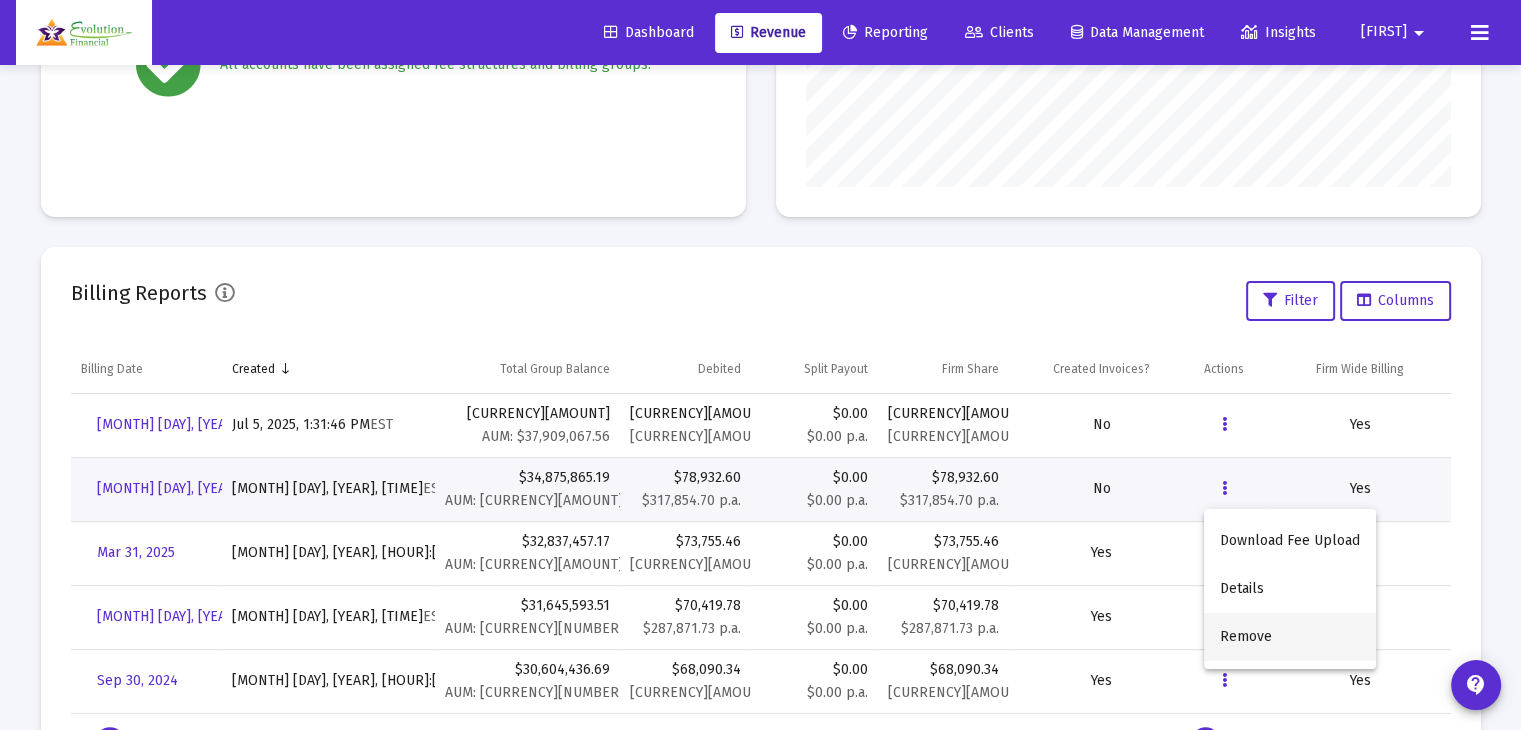 click on "Remove" at bounding box center (1290, 637) 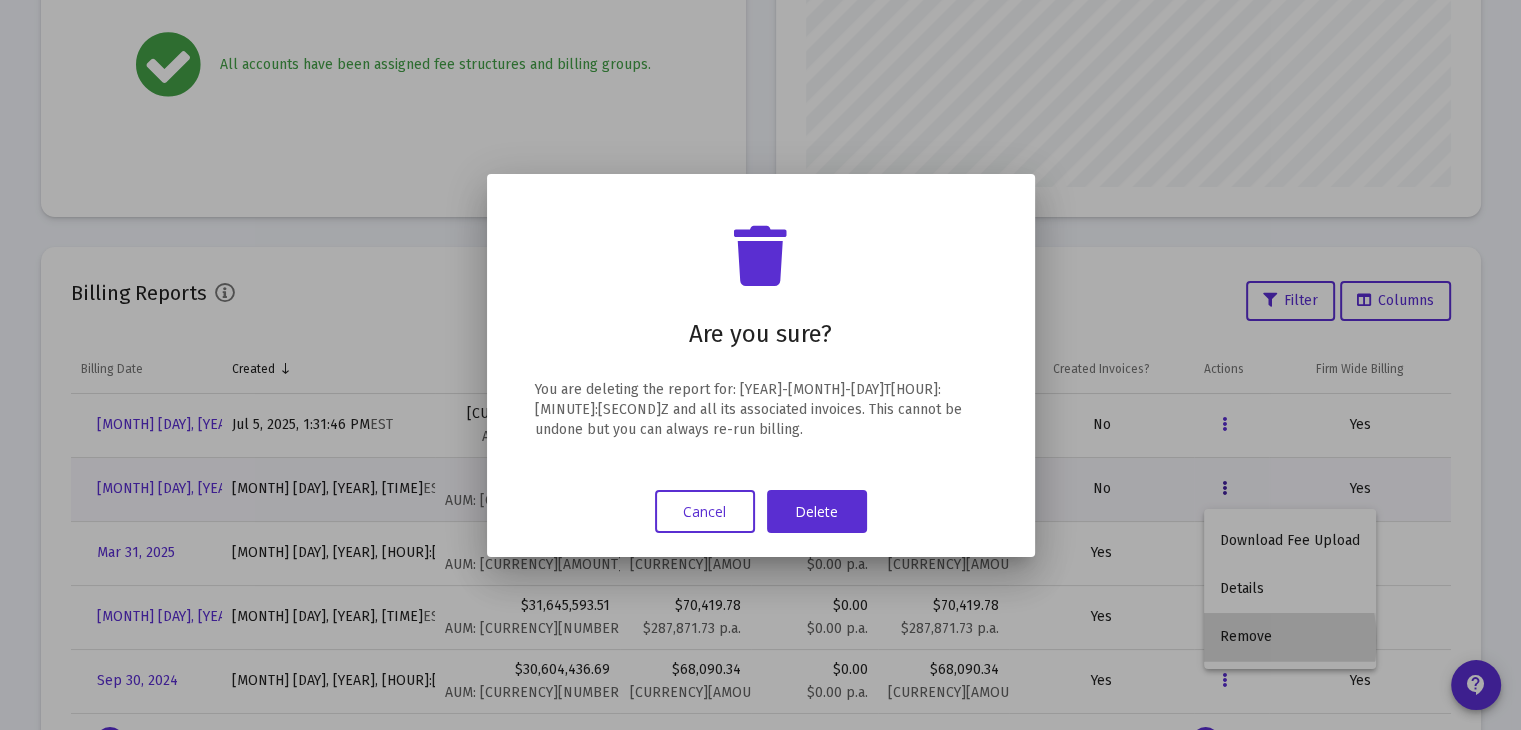 scroll, scrollTop: 0, scrollLeft: 0, axis: both 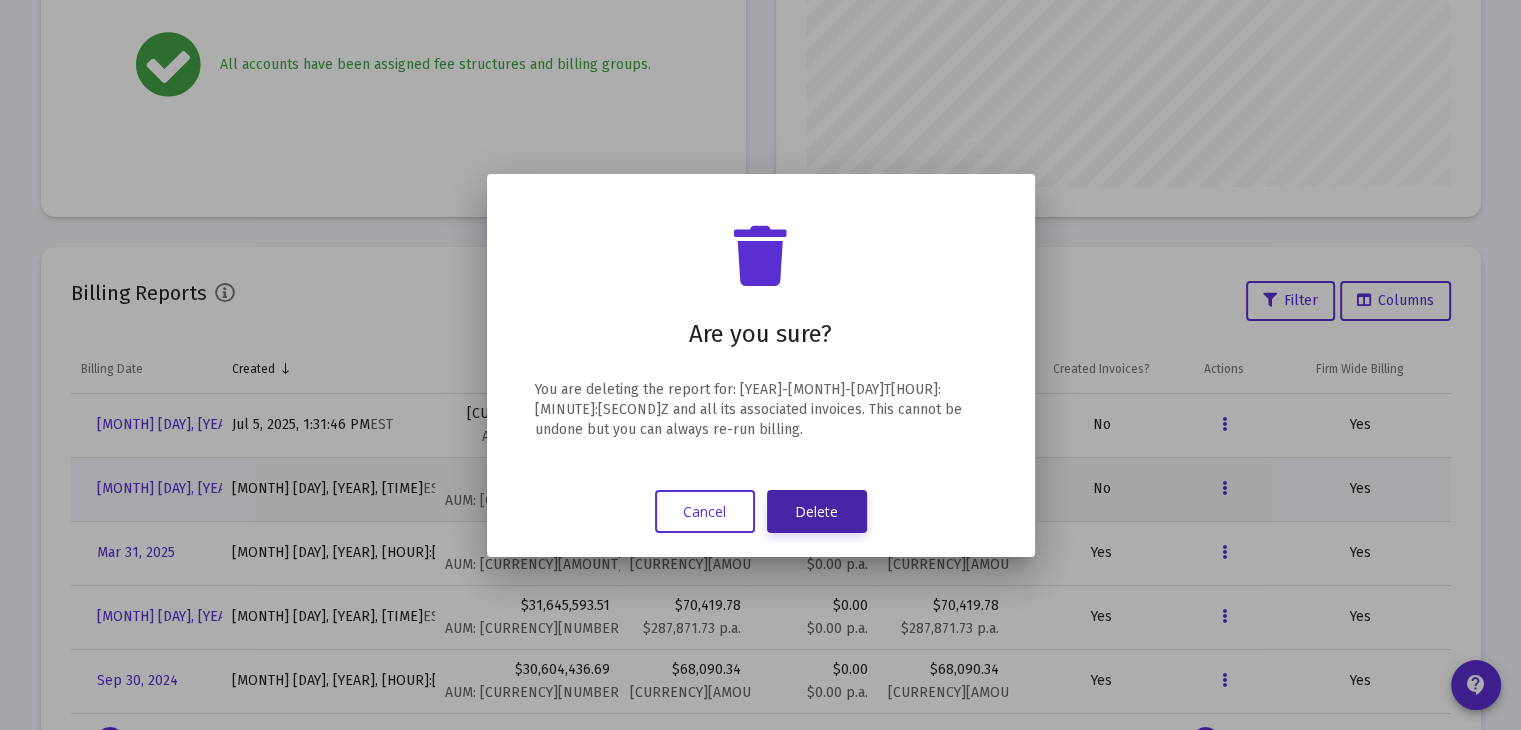 click on "Delete" at bounding box center (817, 511) 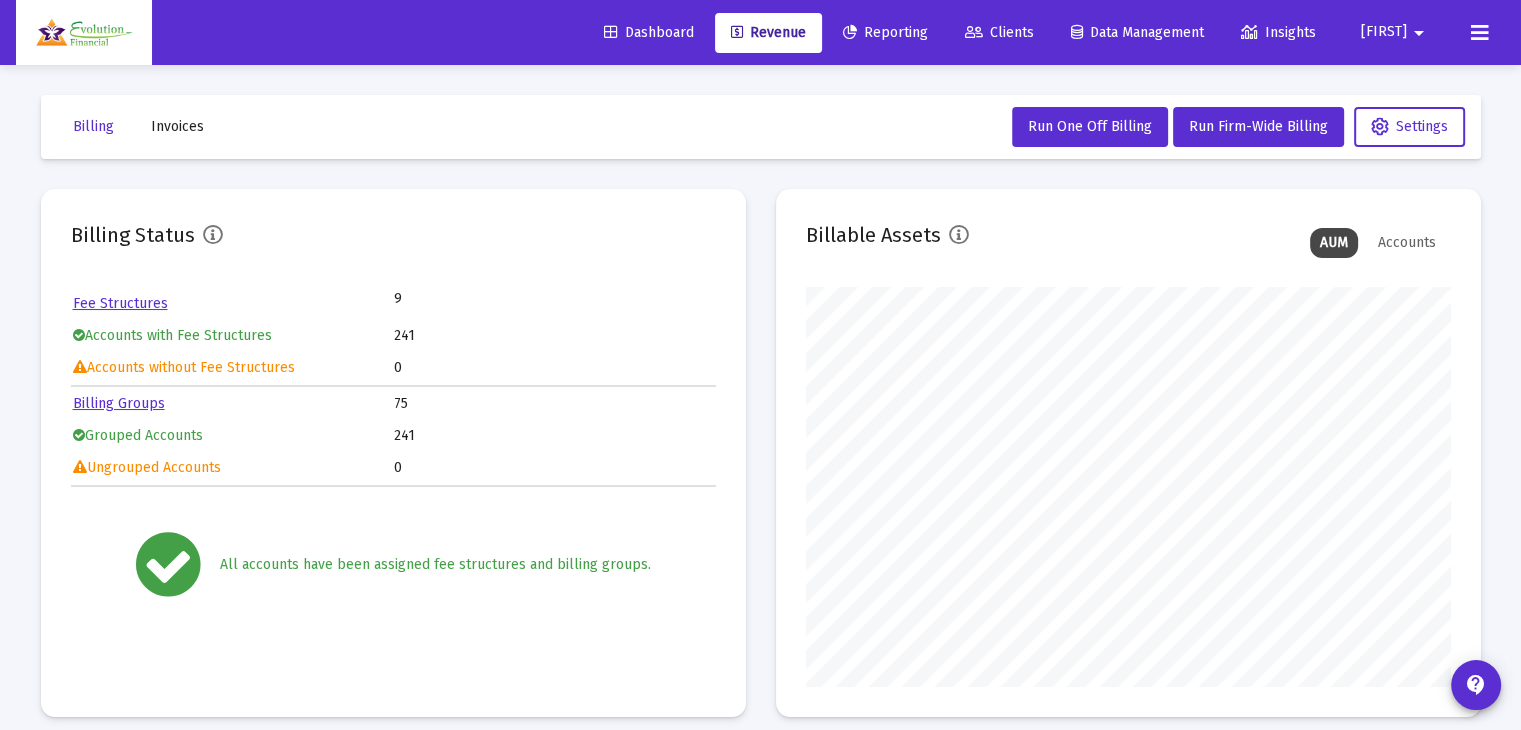 scroll, scrollTop: 500, scrollLeft: 0, axis: vertical 